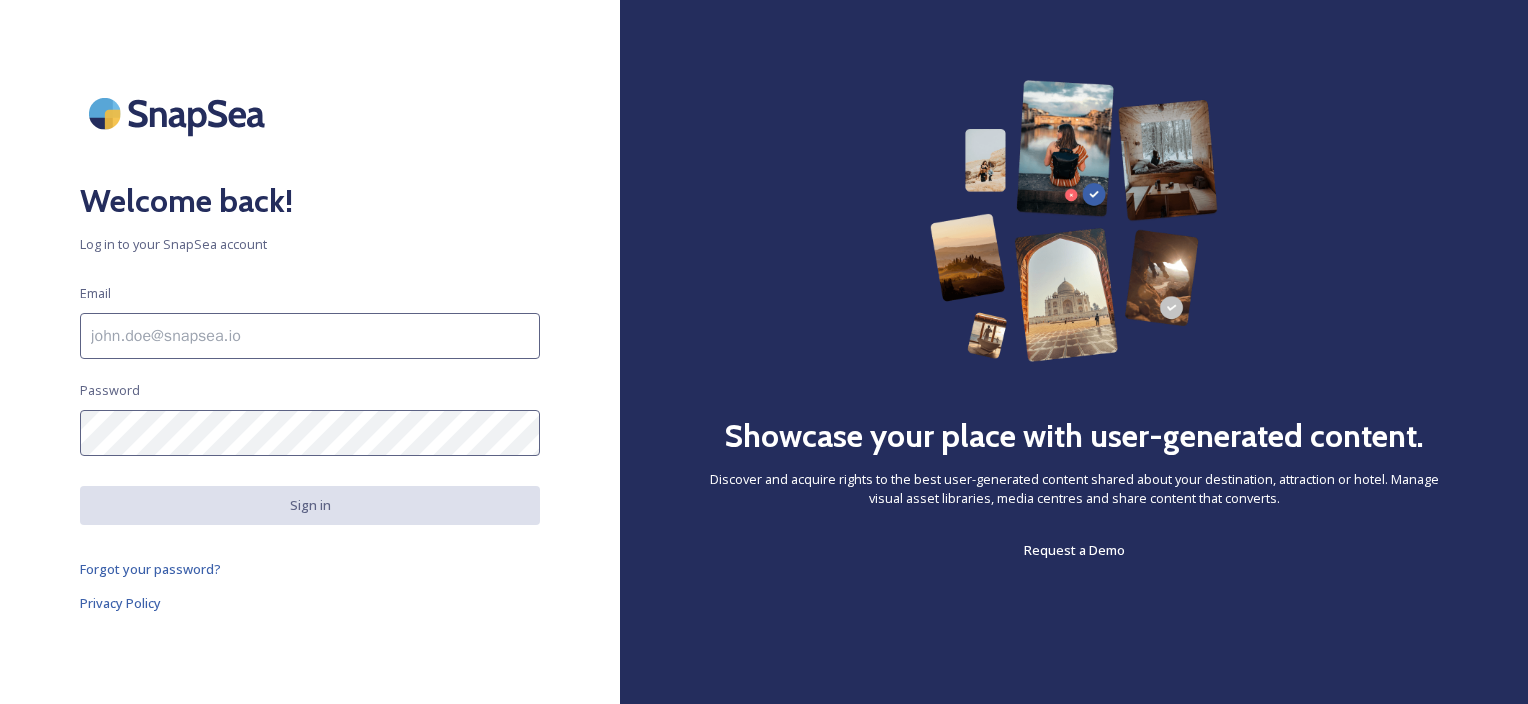 scroll, scrollTop: 0, scrollLeft: 0, axis: both 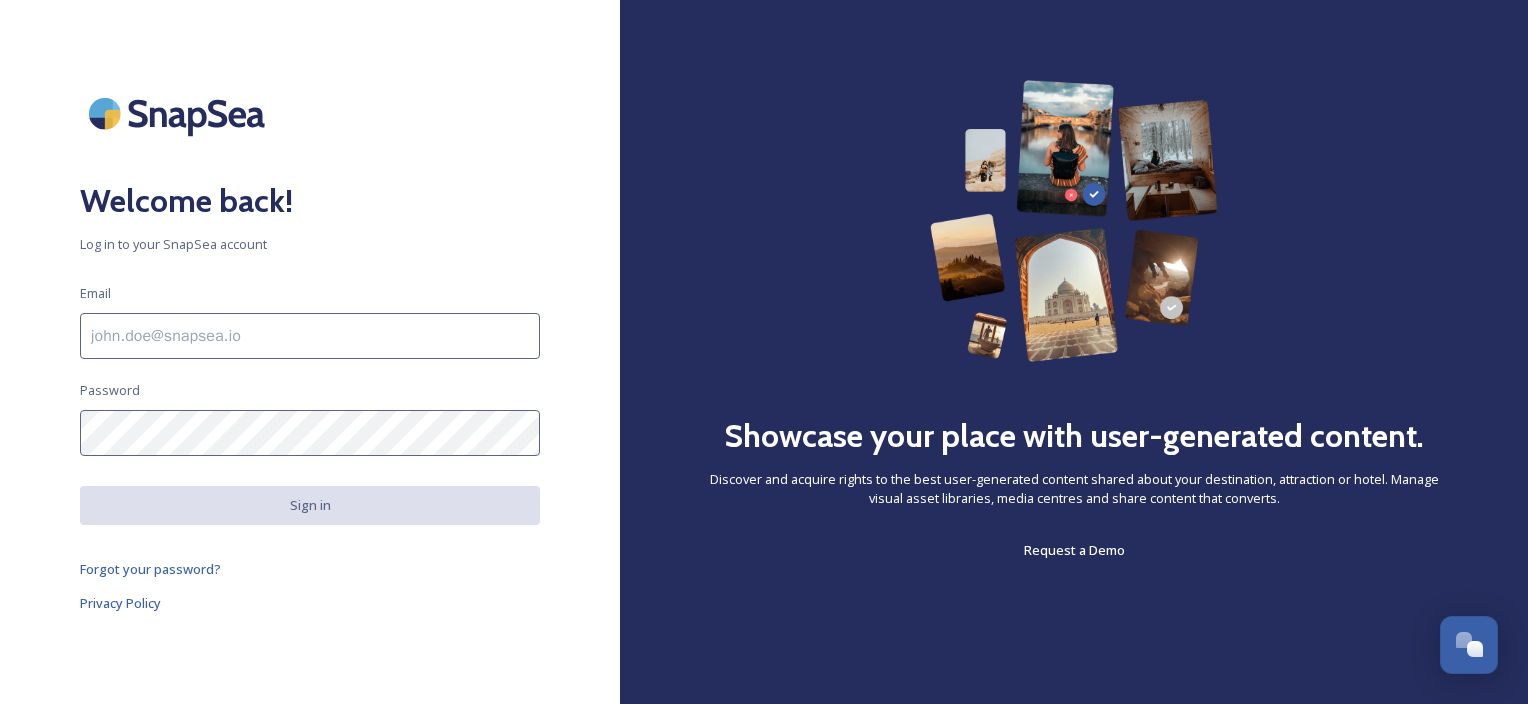 click at bounding box center [310, 336] 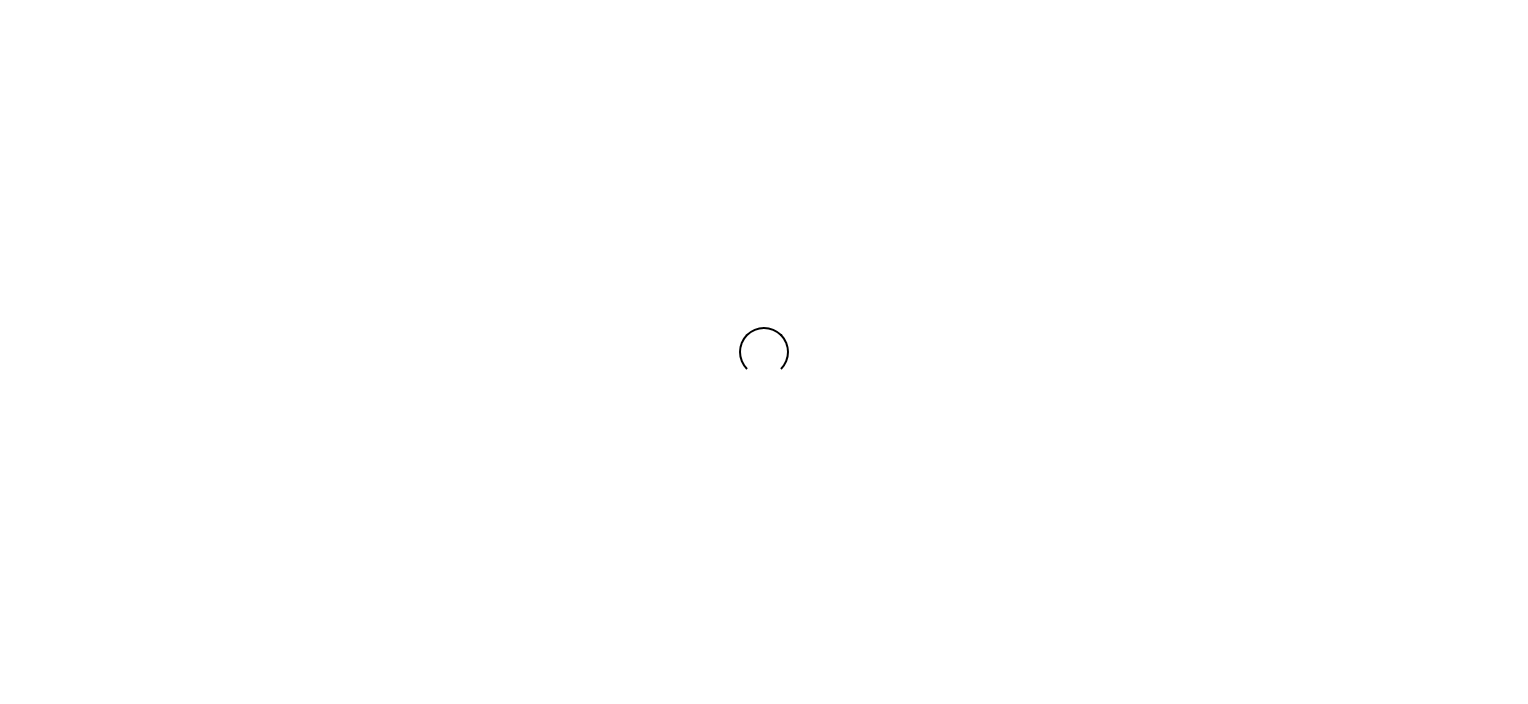 scroll, scrollTop: 0, scrollLeft: 0, axis: both 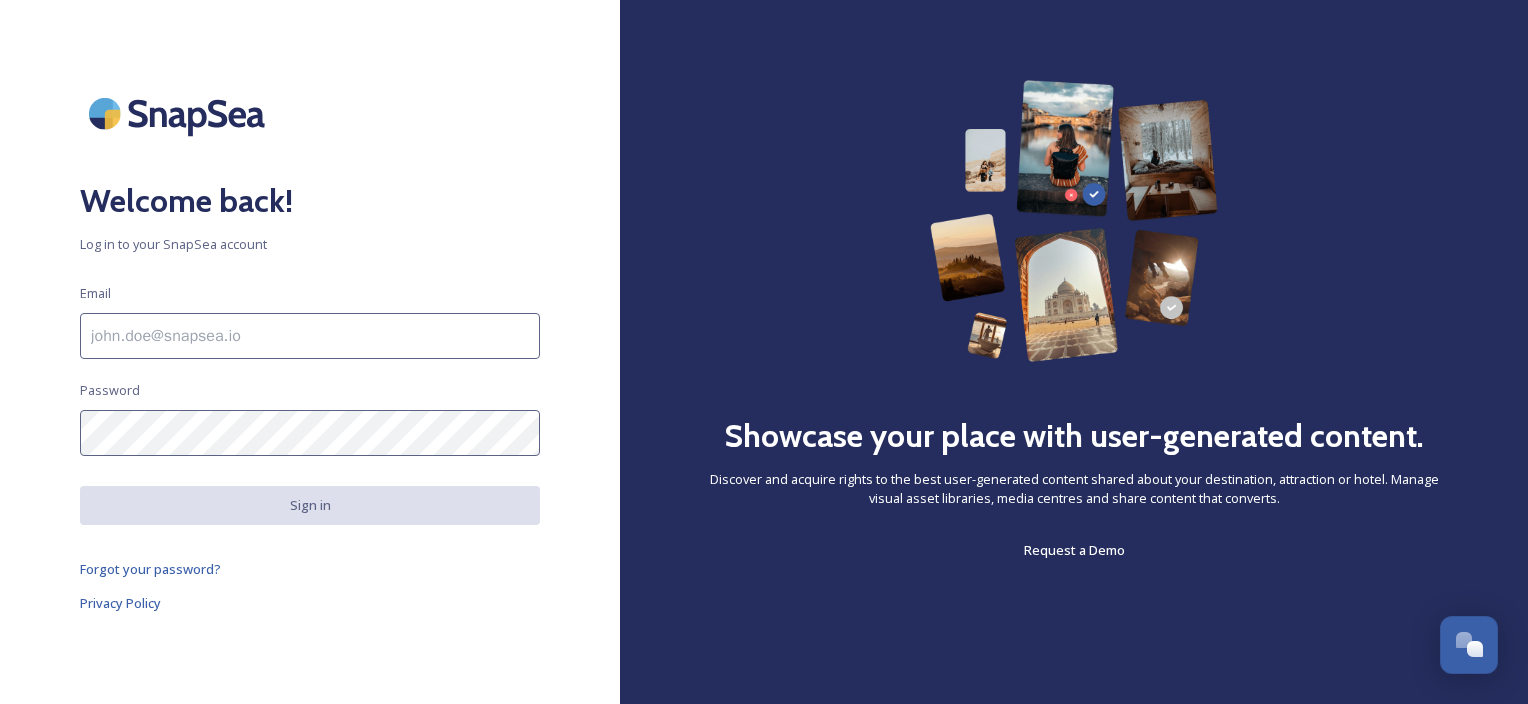 click at bounding box center (310, 336) 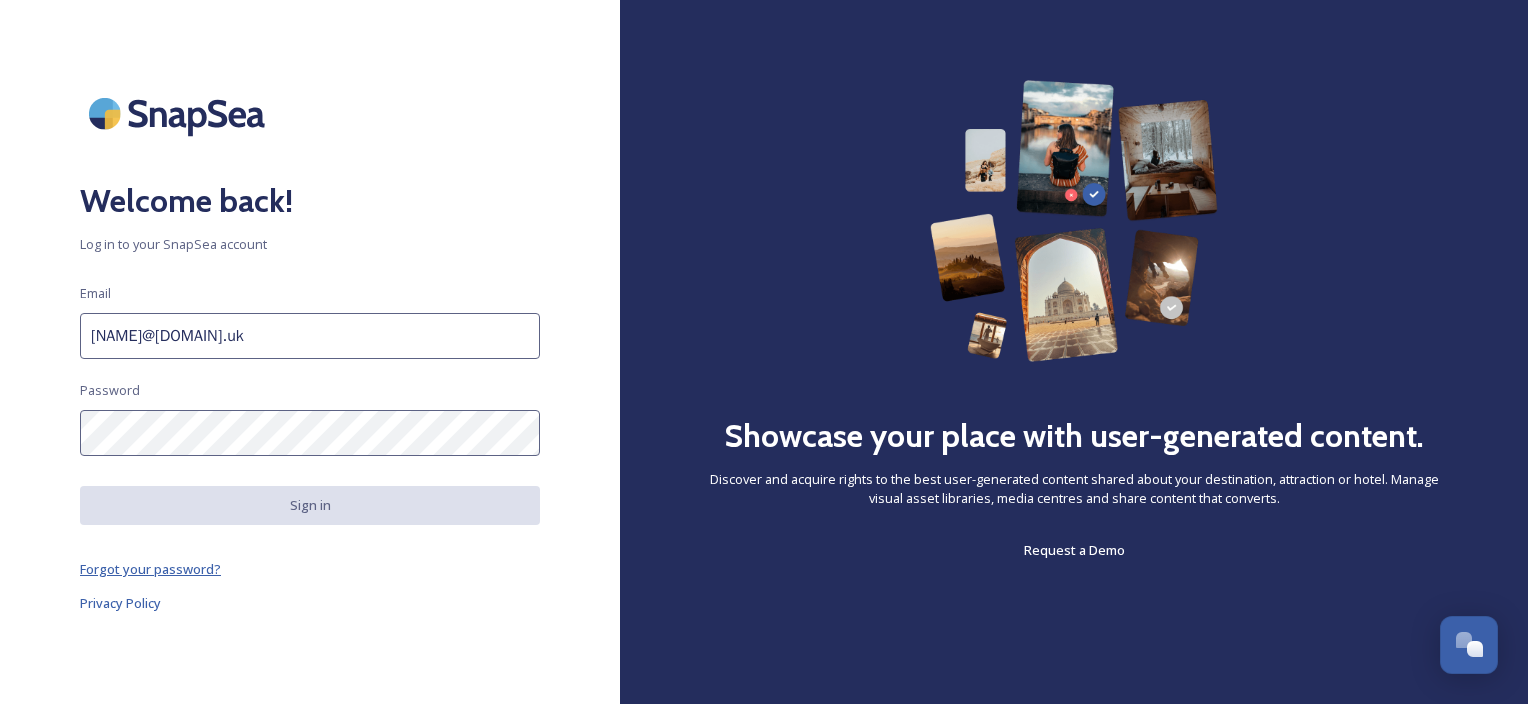 click on "Forgot your password?" at bounding box center (150, 569) 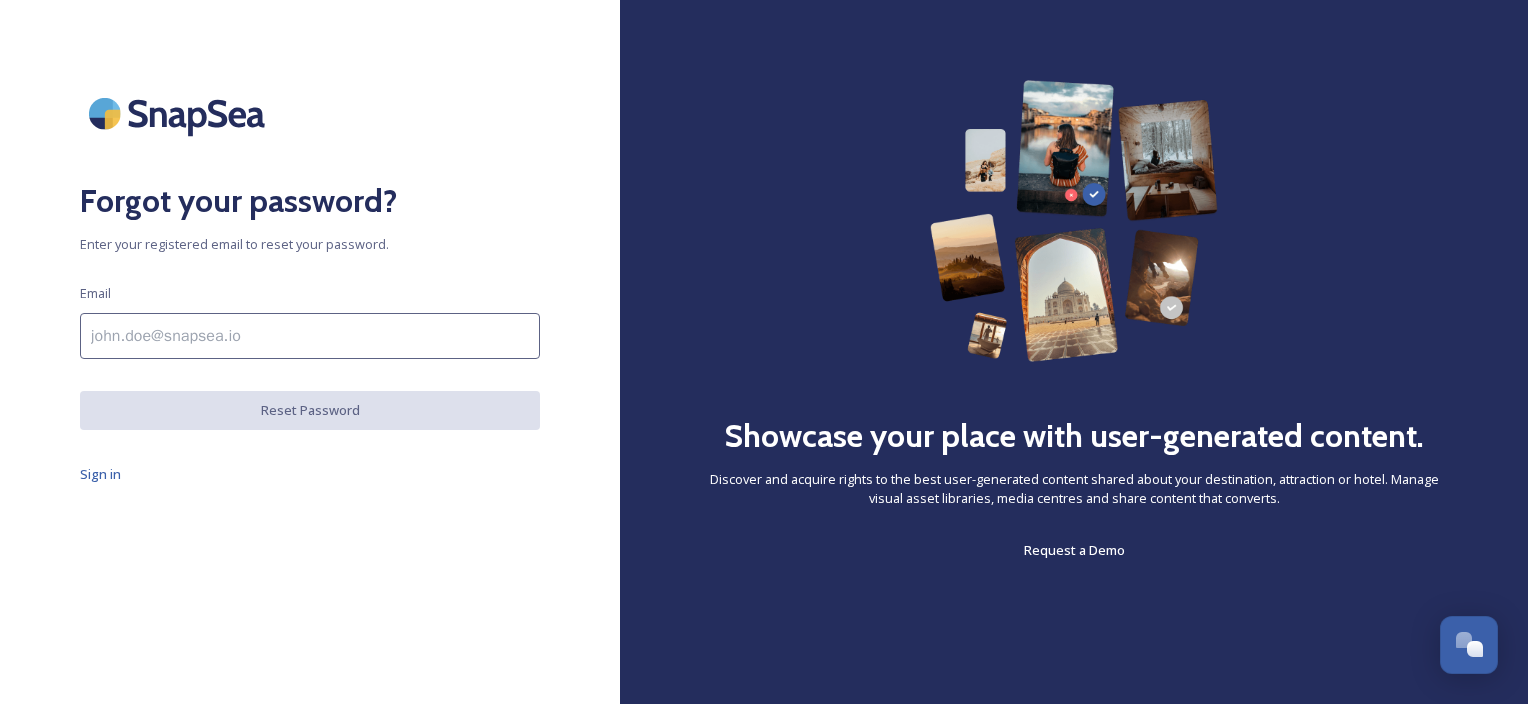 click at bounding box center [310, 336] 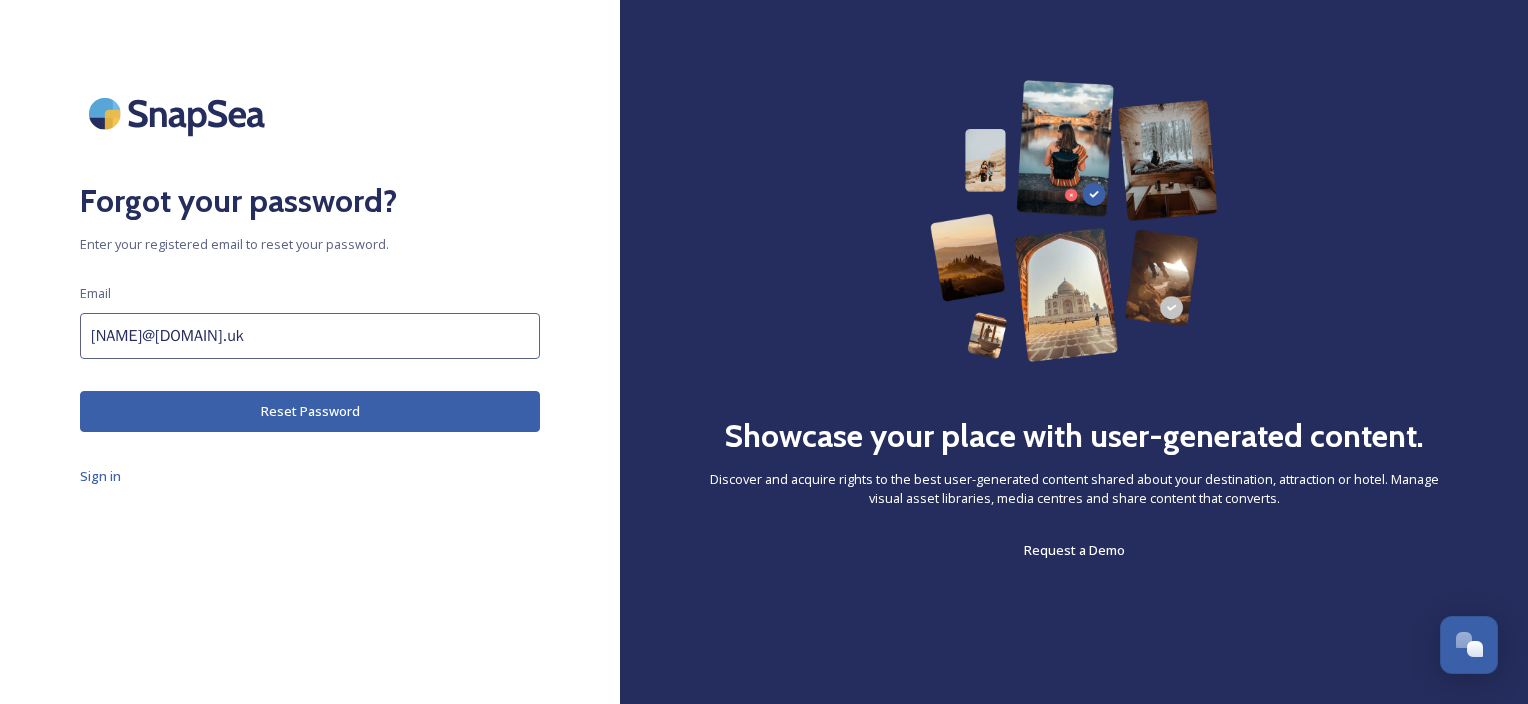 click on "Reset Password" at bounding box center [310, 411] 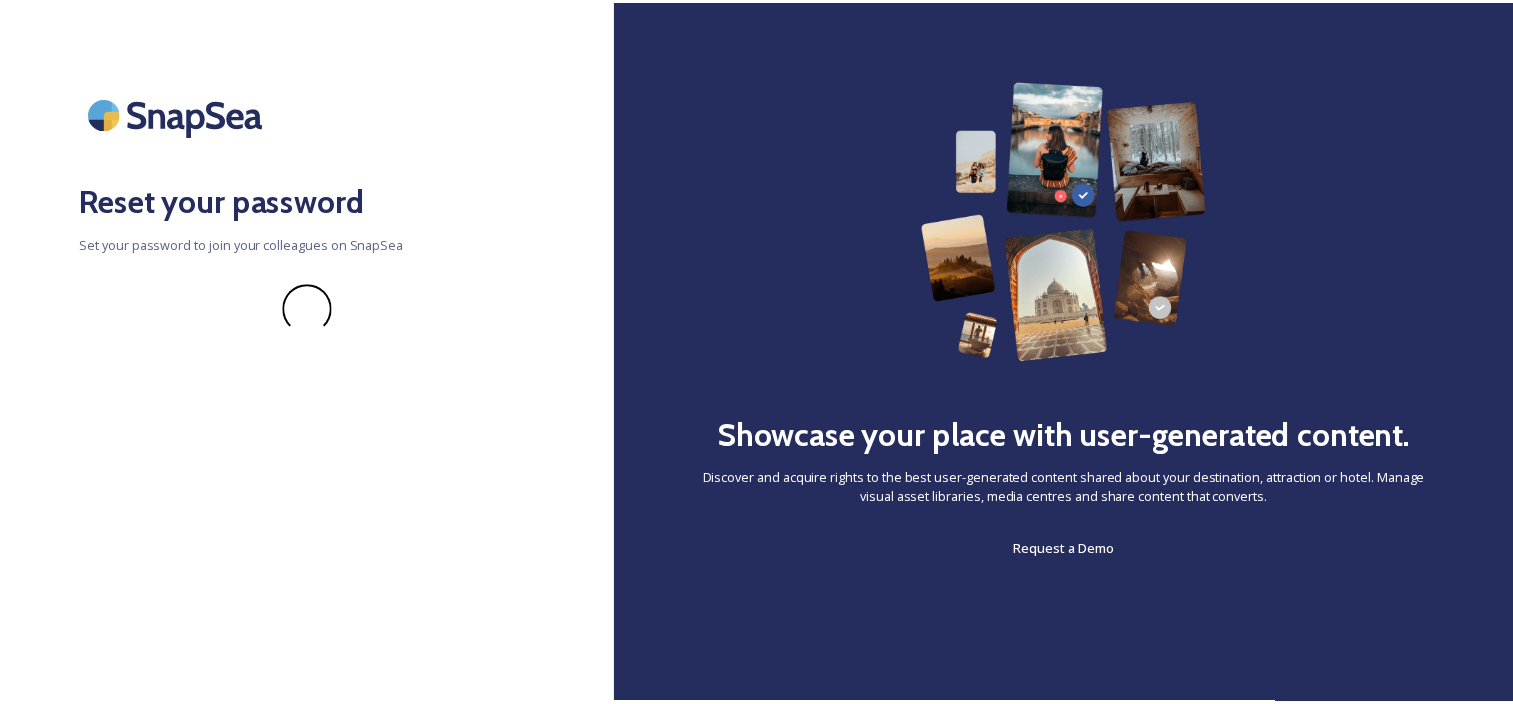 scroll, scrollTop: 0, scrollLeft: 0, axis: both 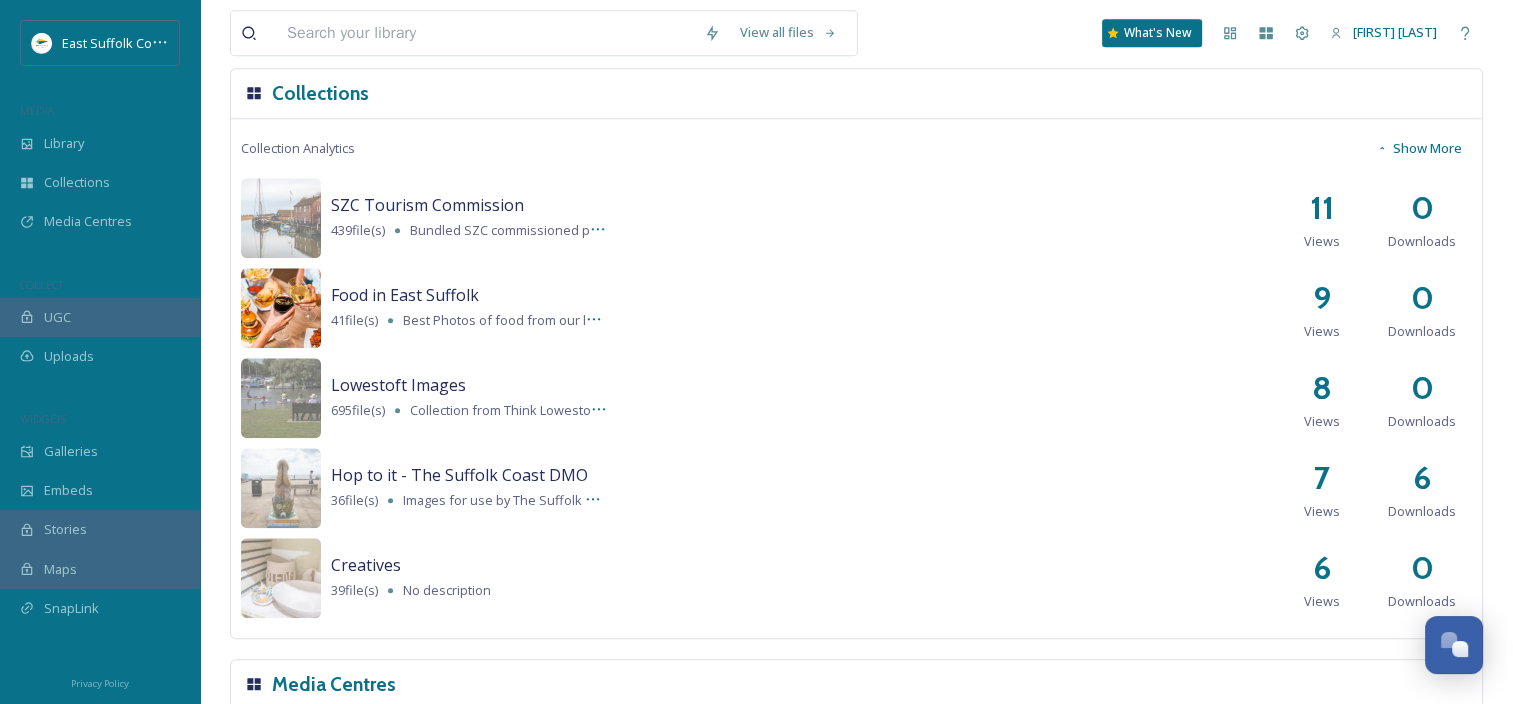 click at bounding box center (281, 308) 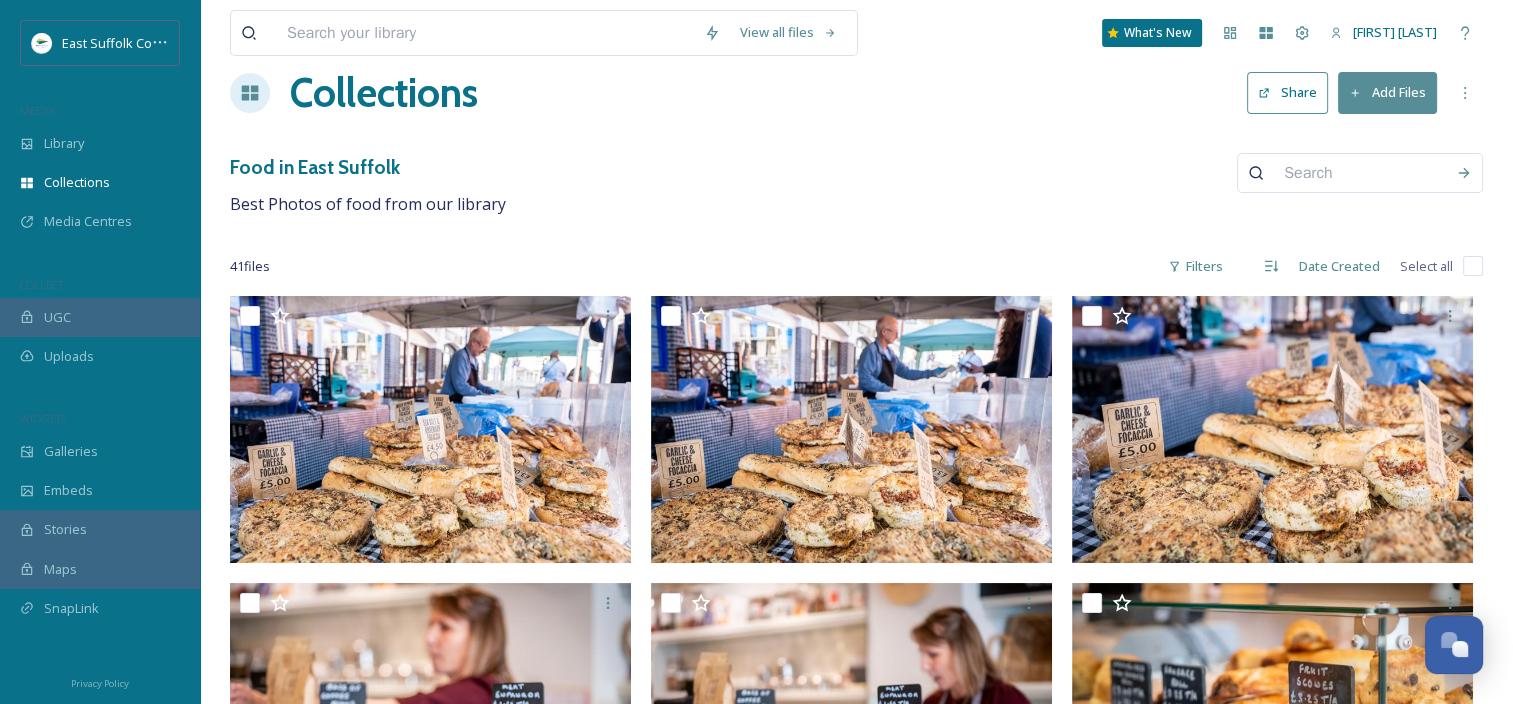 scroll, scrollTop: 0, scrollLeft: 0, axis: both 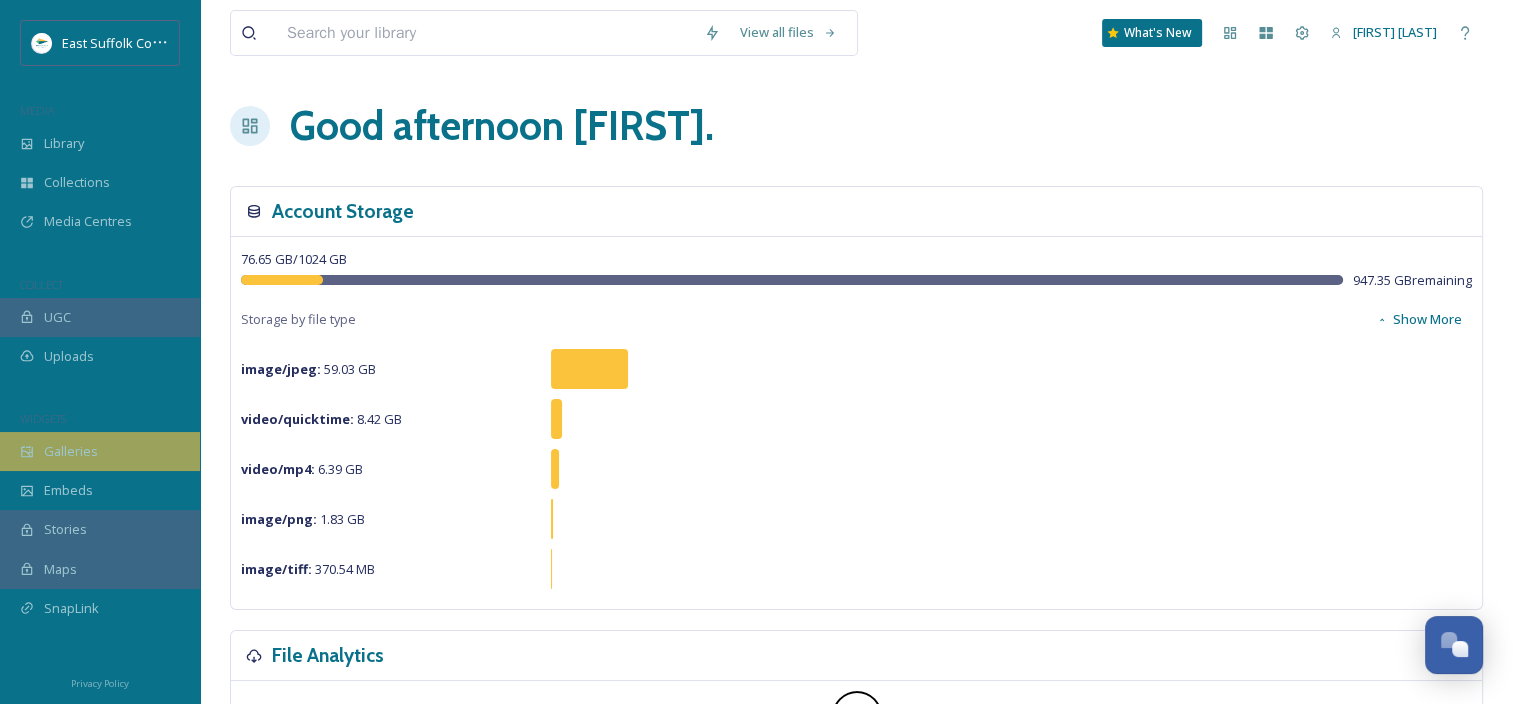 click on "Galleries" at bounding box center [71, 451] 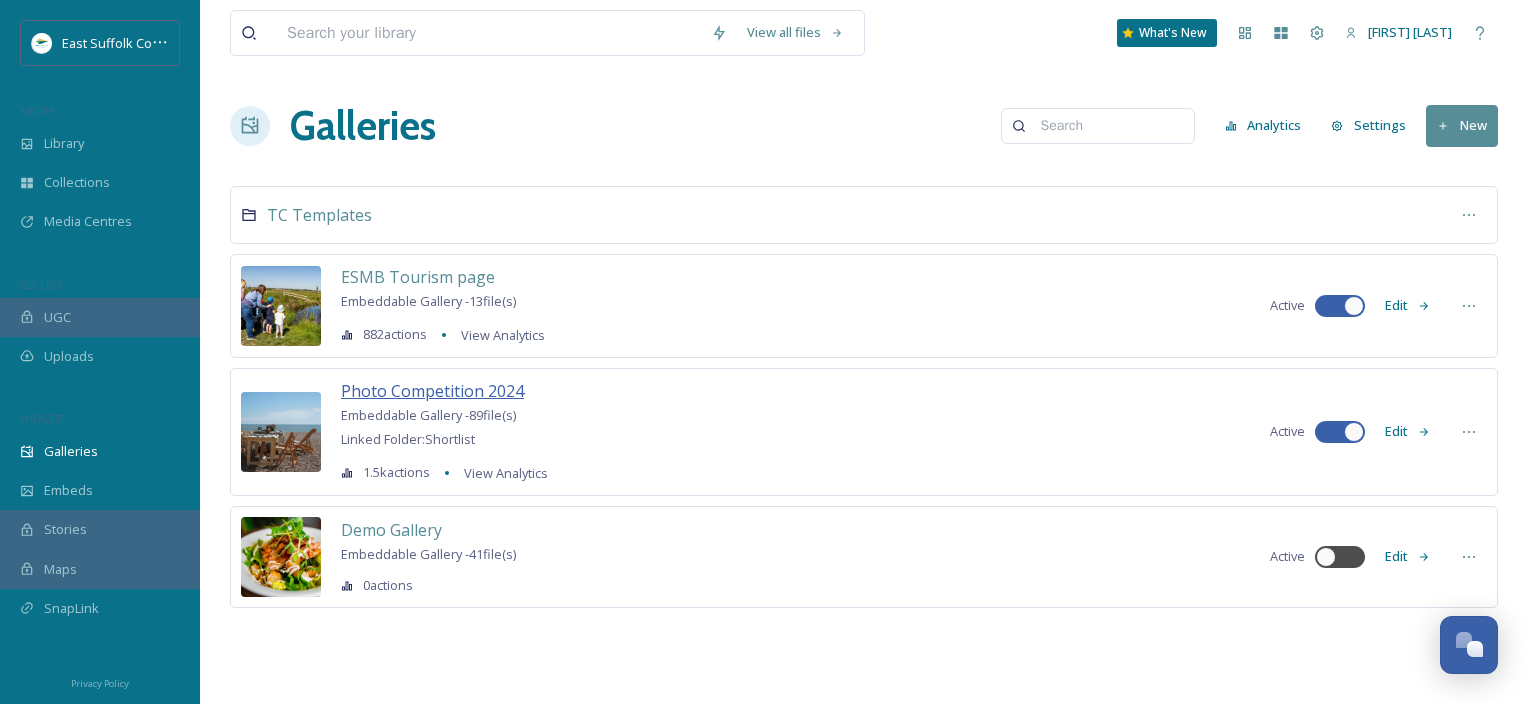 click on "Photo Competition 2024" at bounding box center [432, 391] 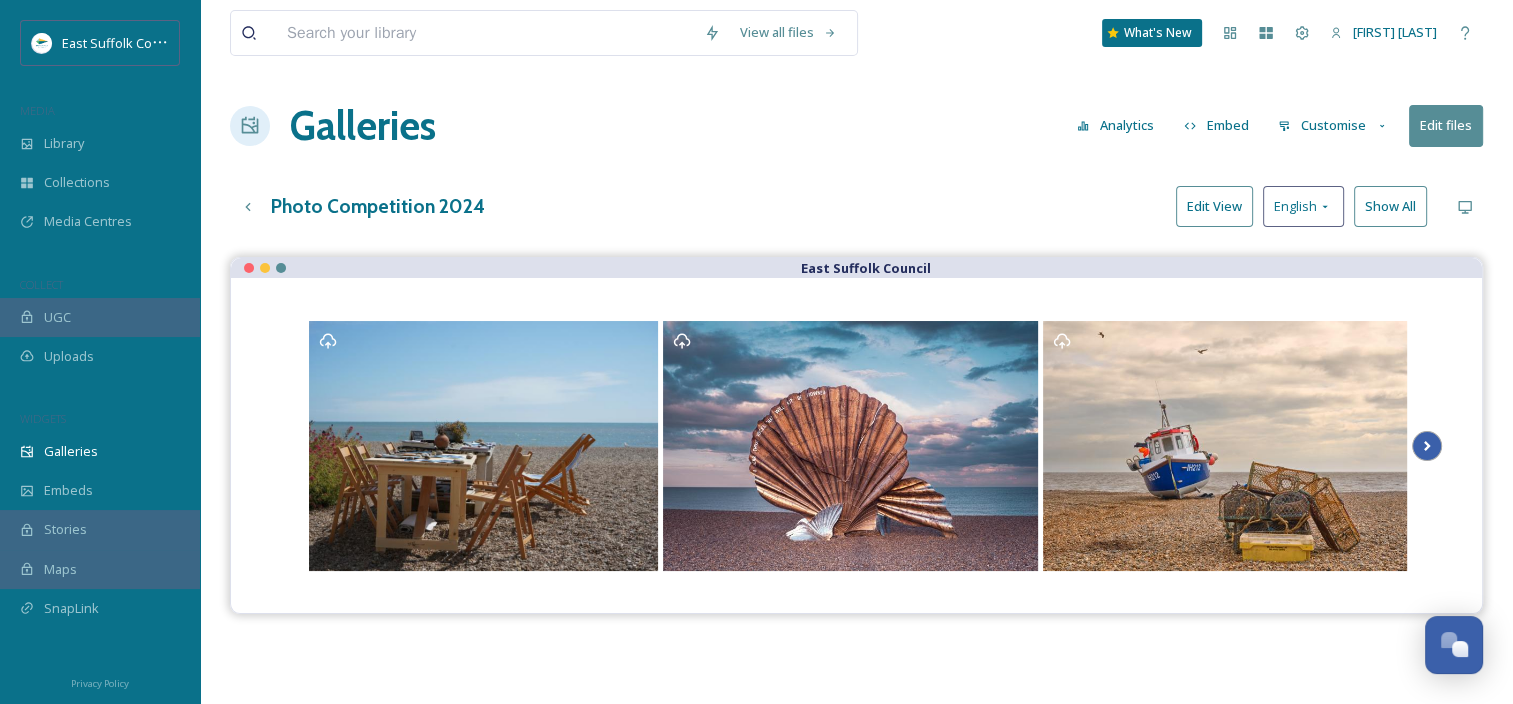 click 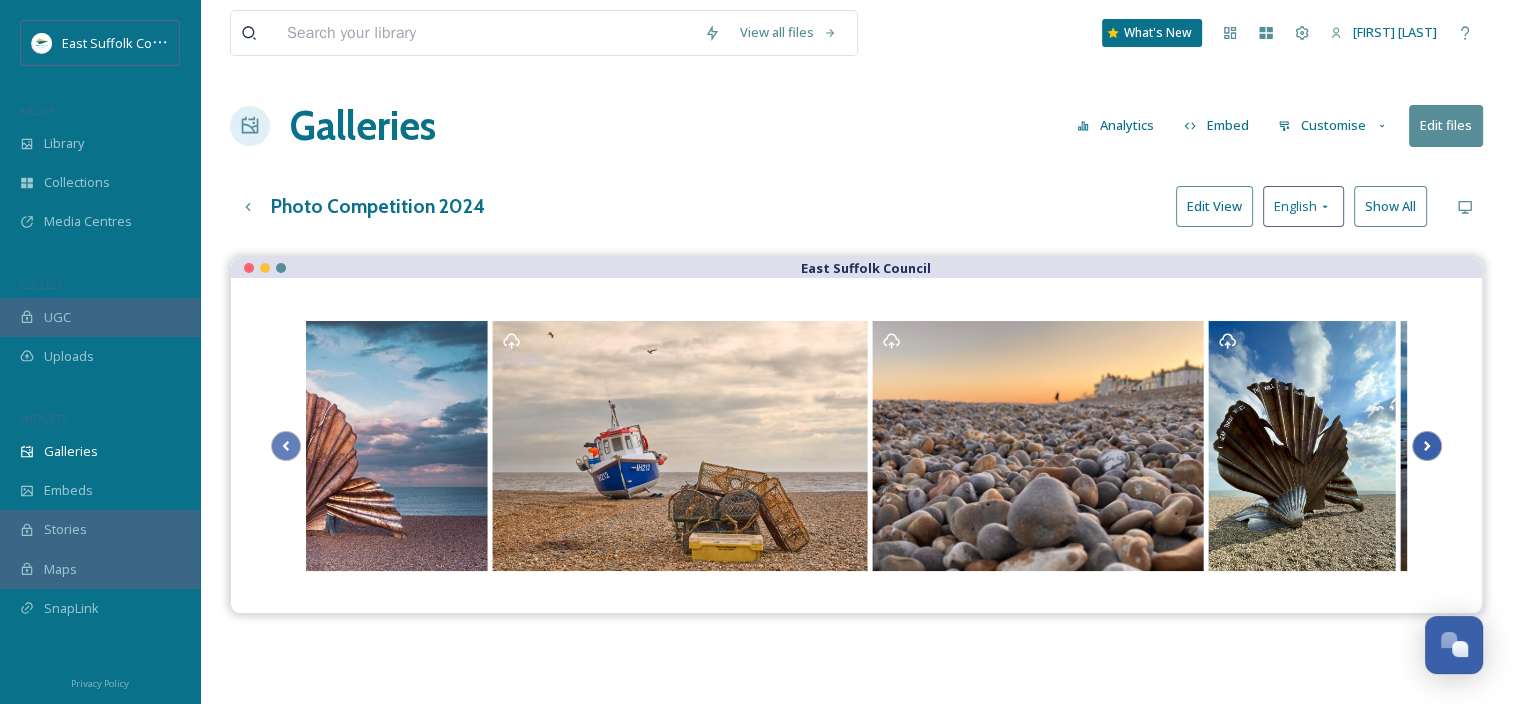 click 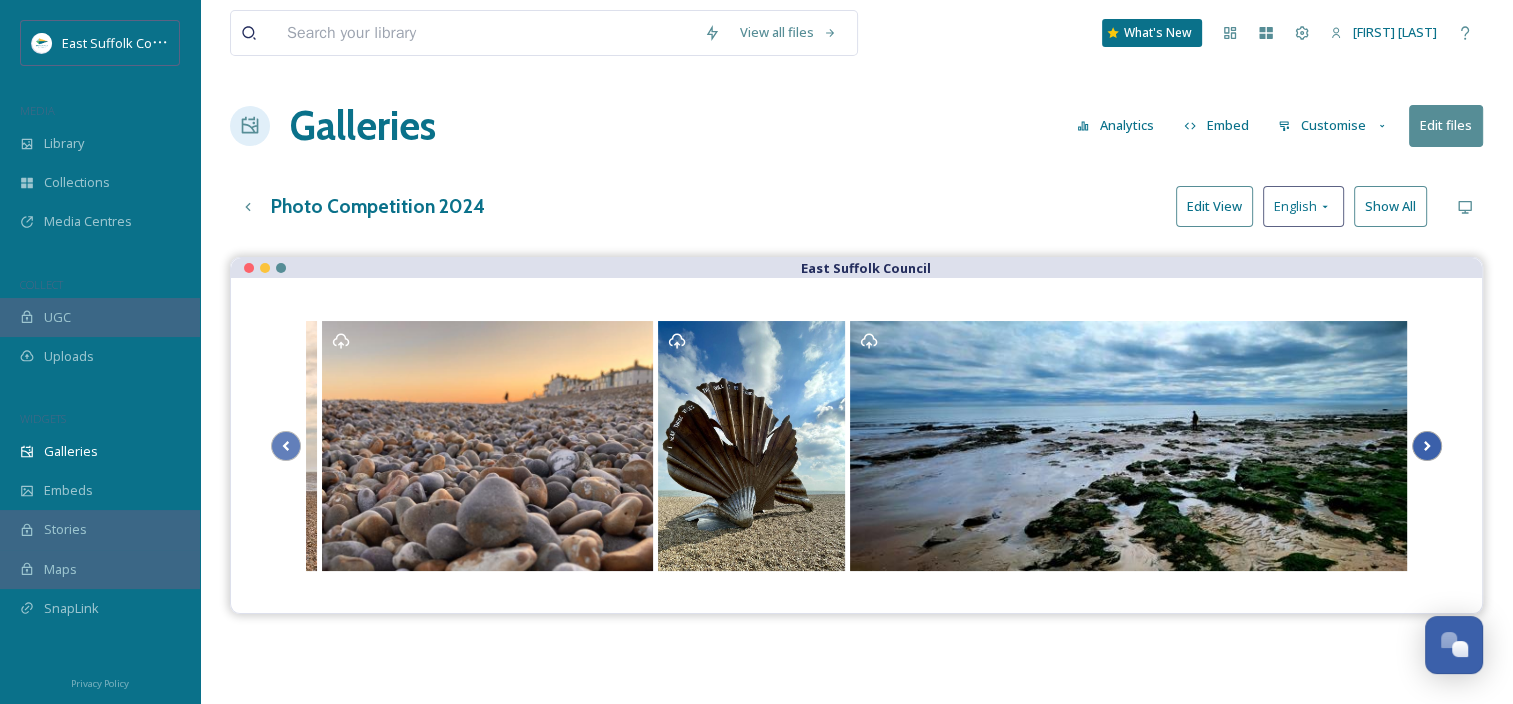 click 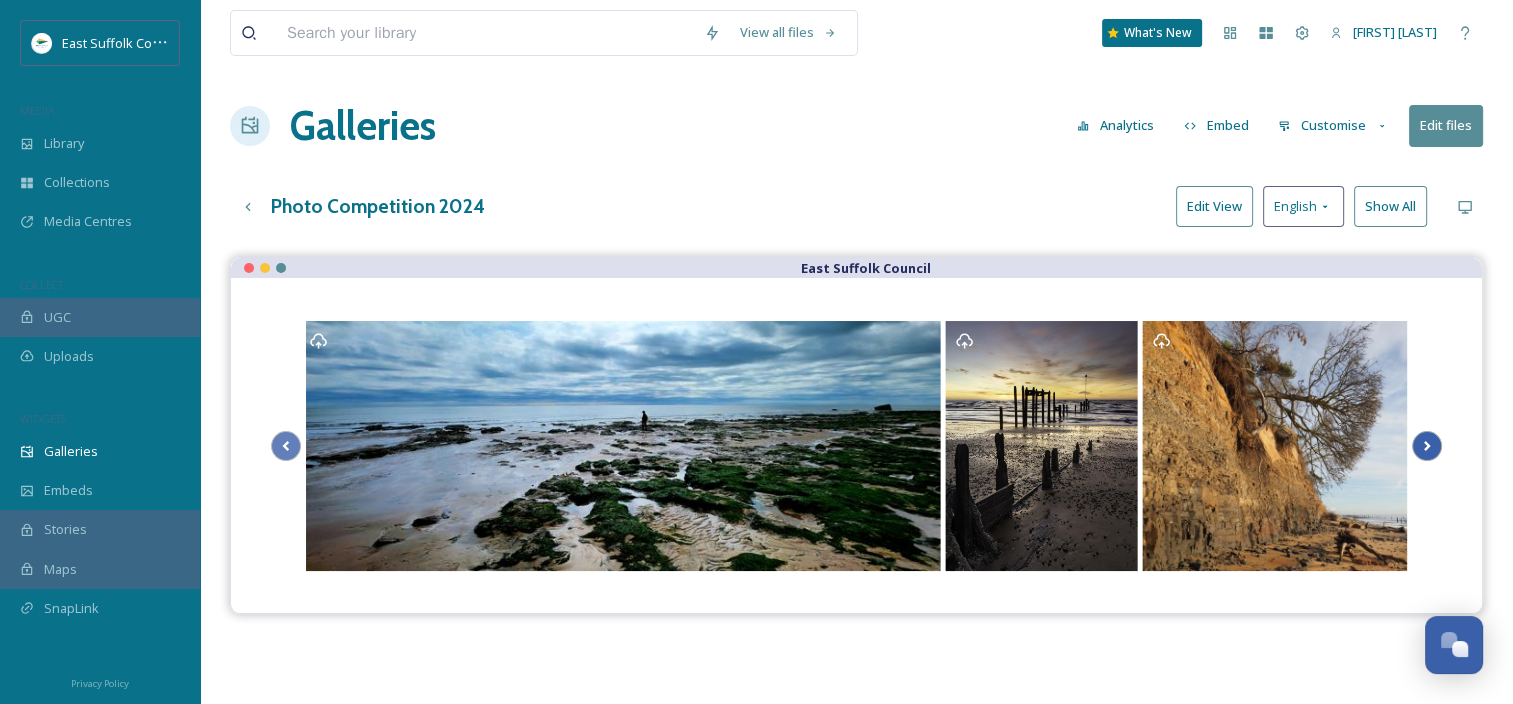 click 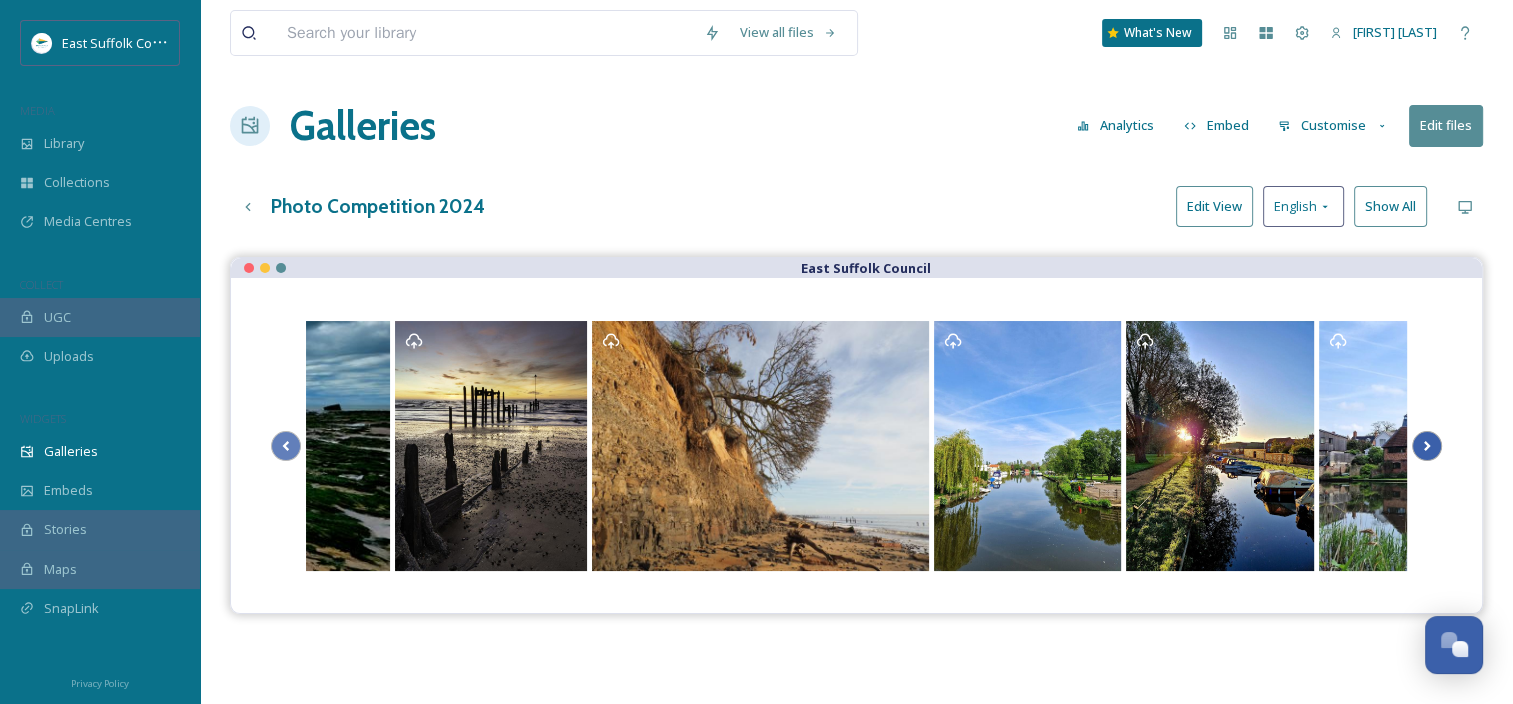 click 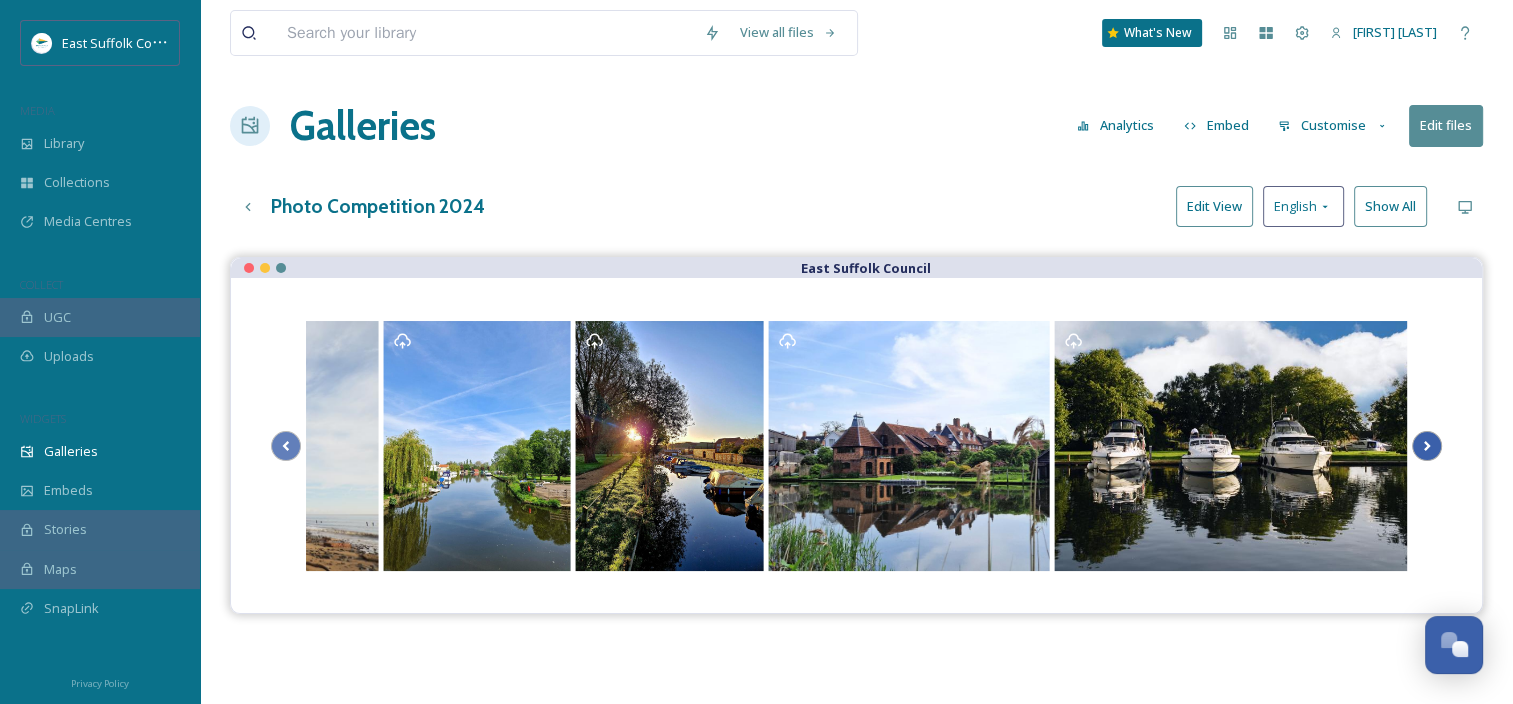 click 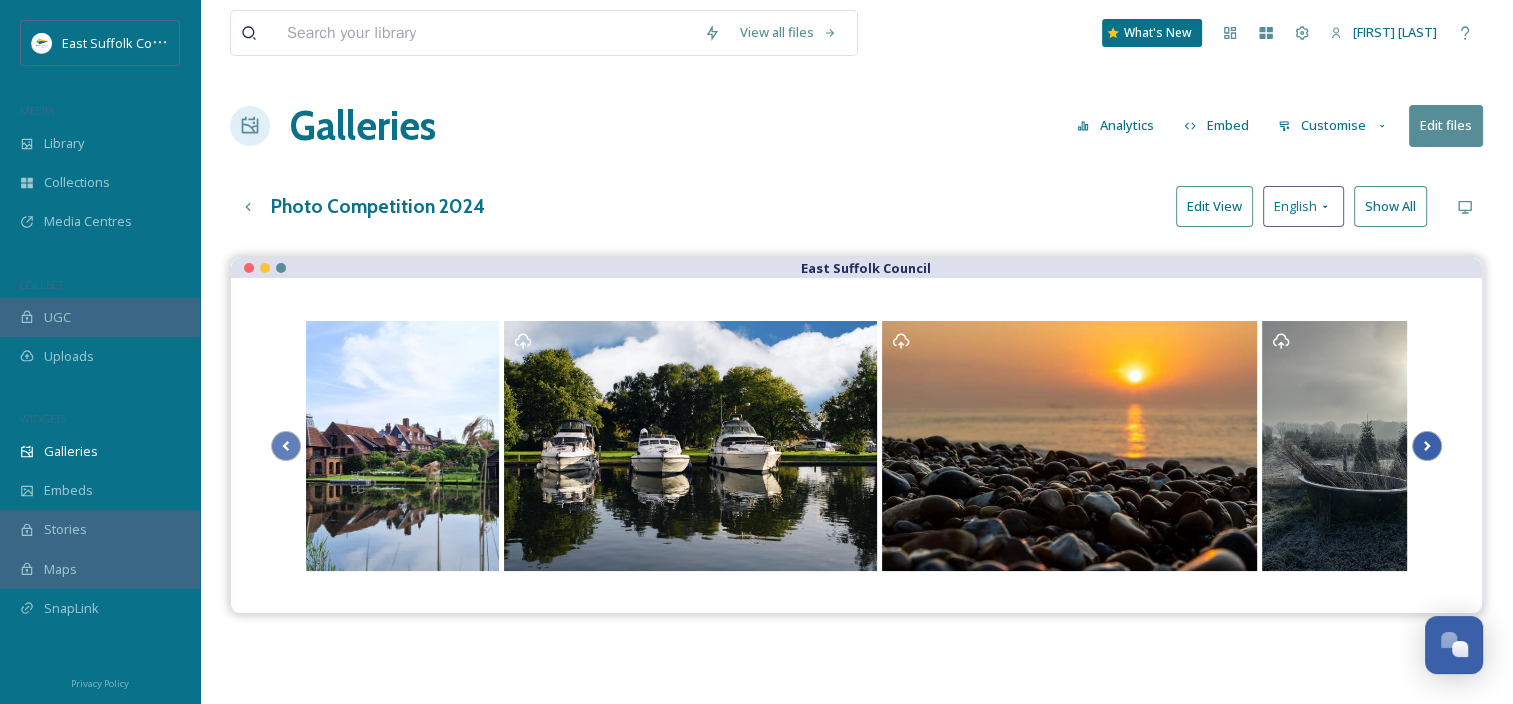 click 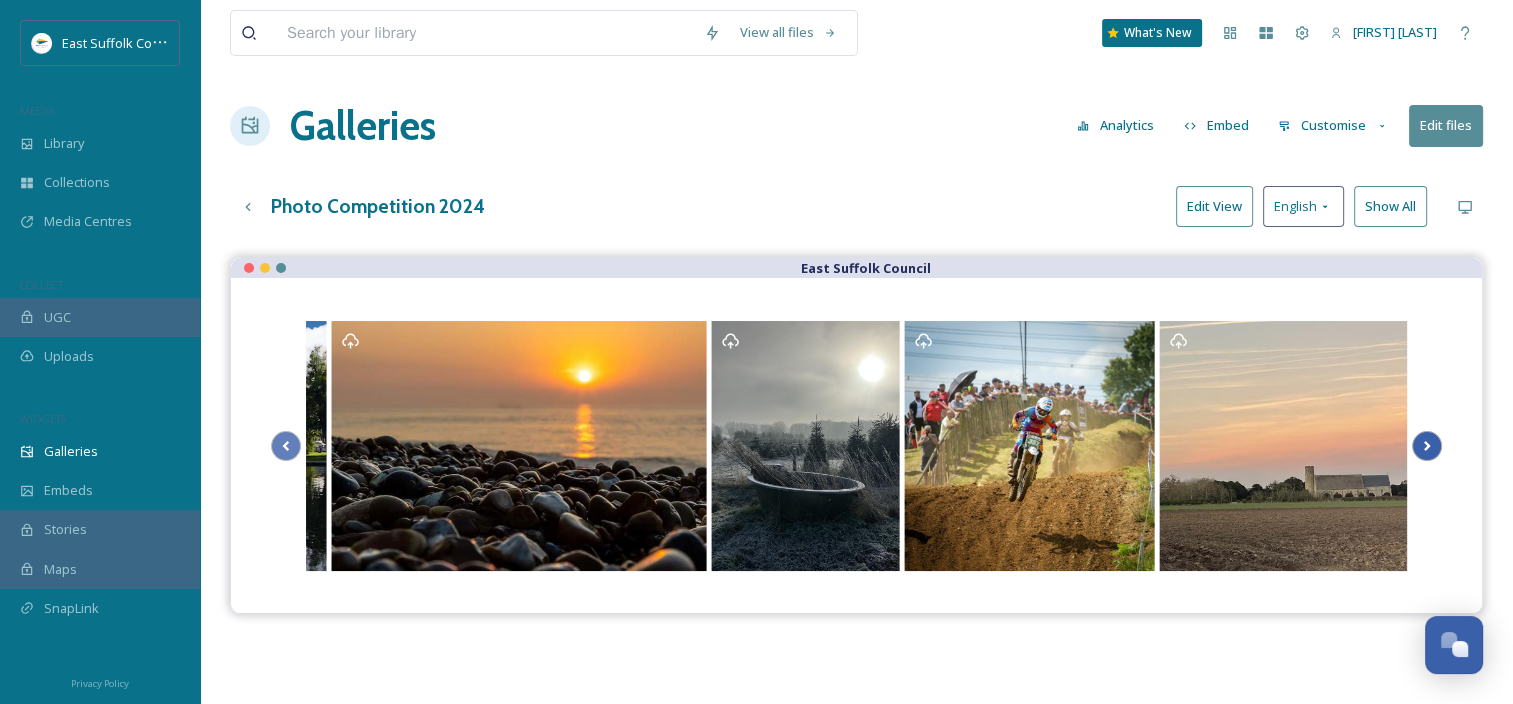 click 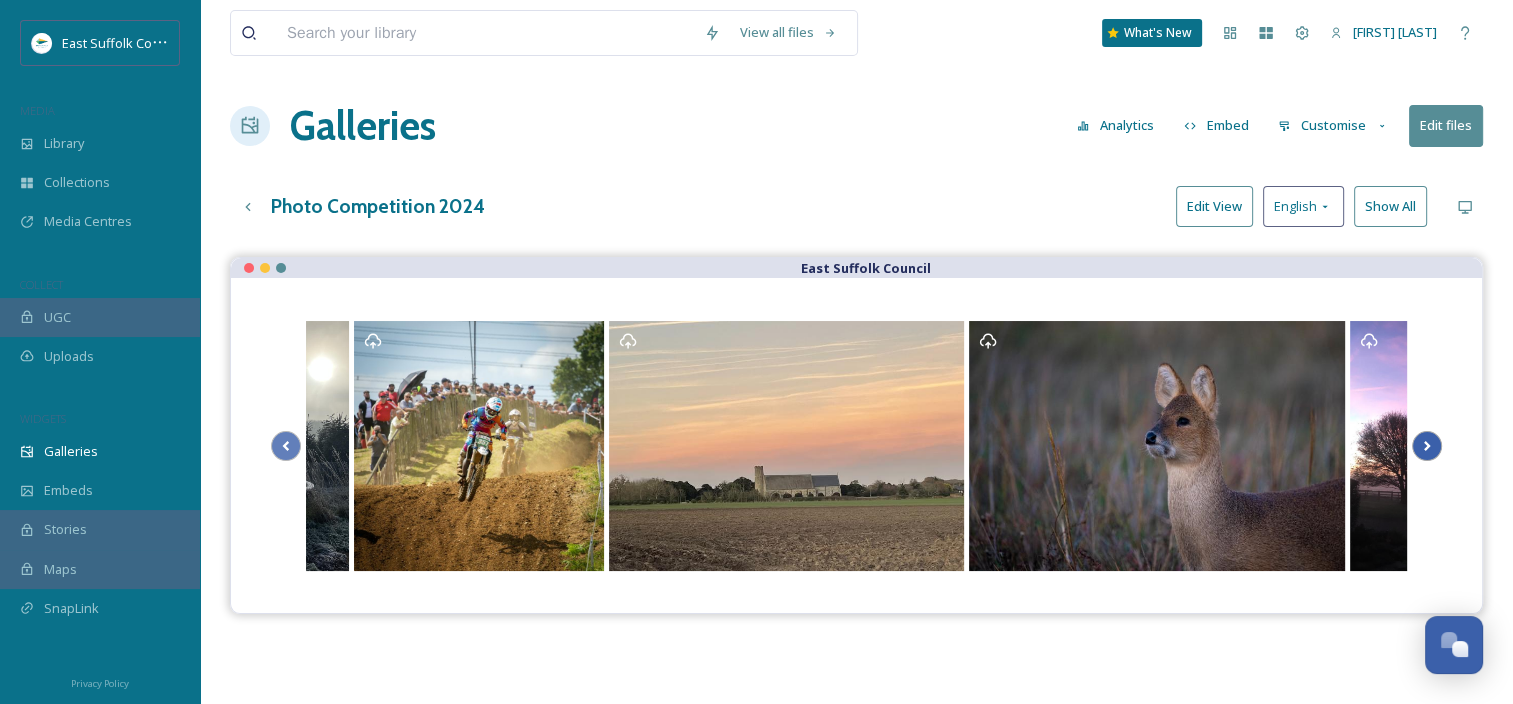 click 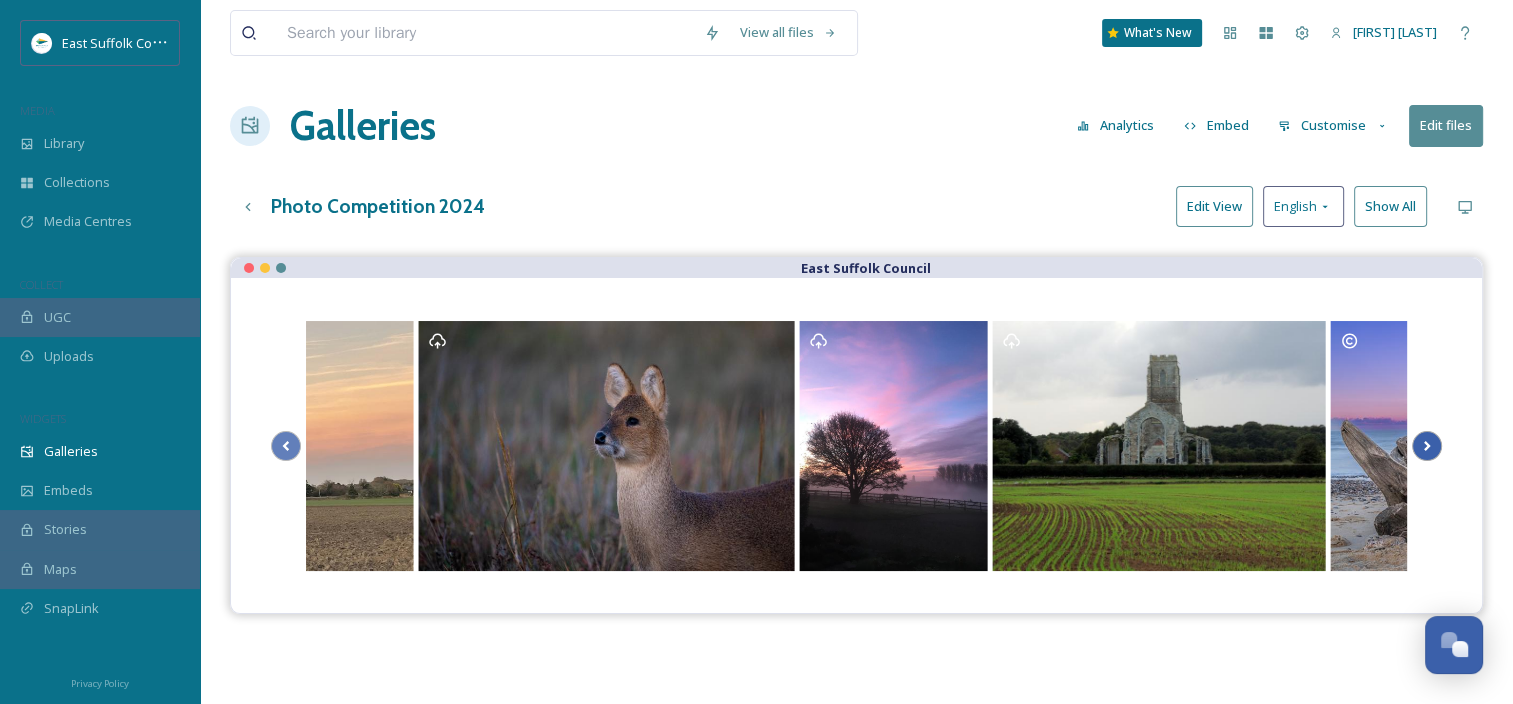 click 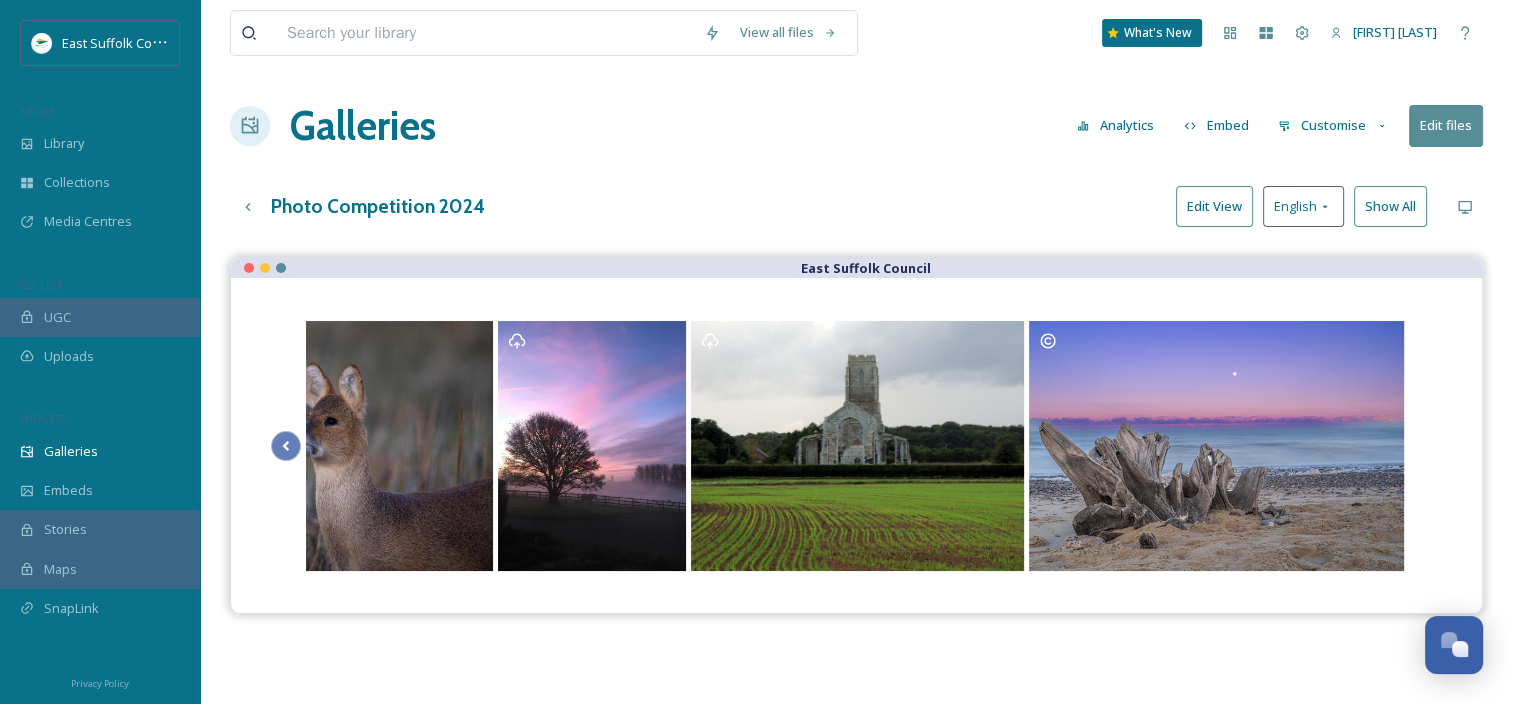click at bounding box center (856, 445) 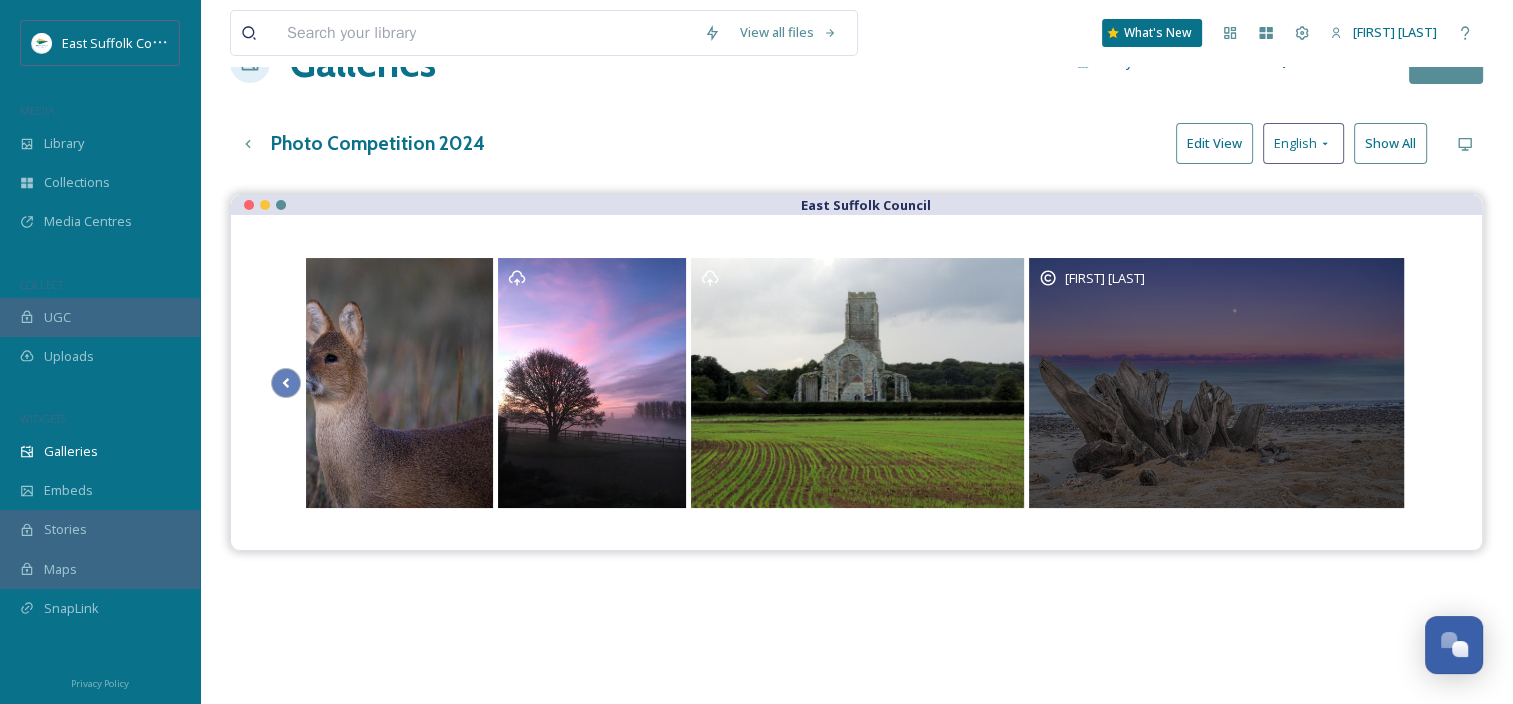 scroll, scrollTop: 0, scrollLeft: 0, axis: both 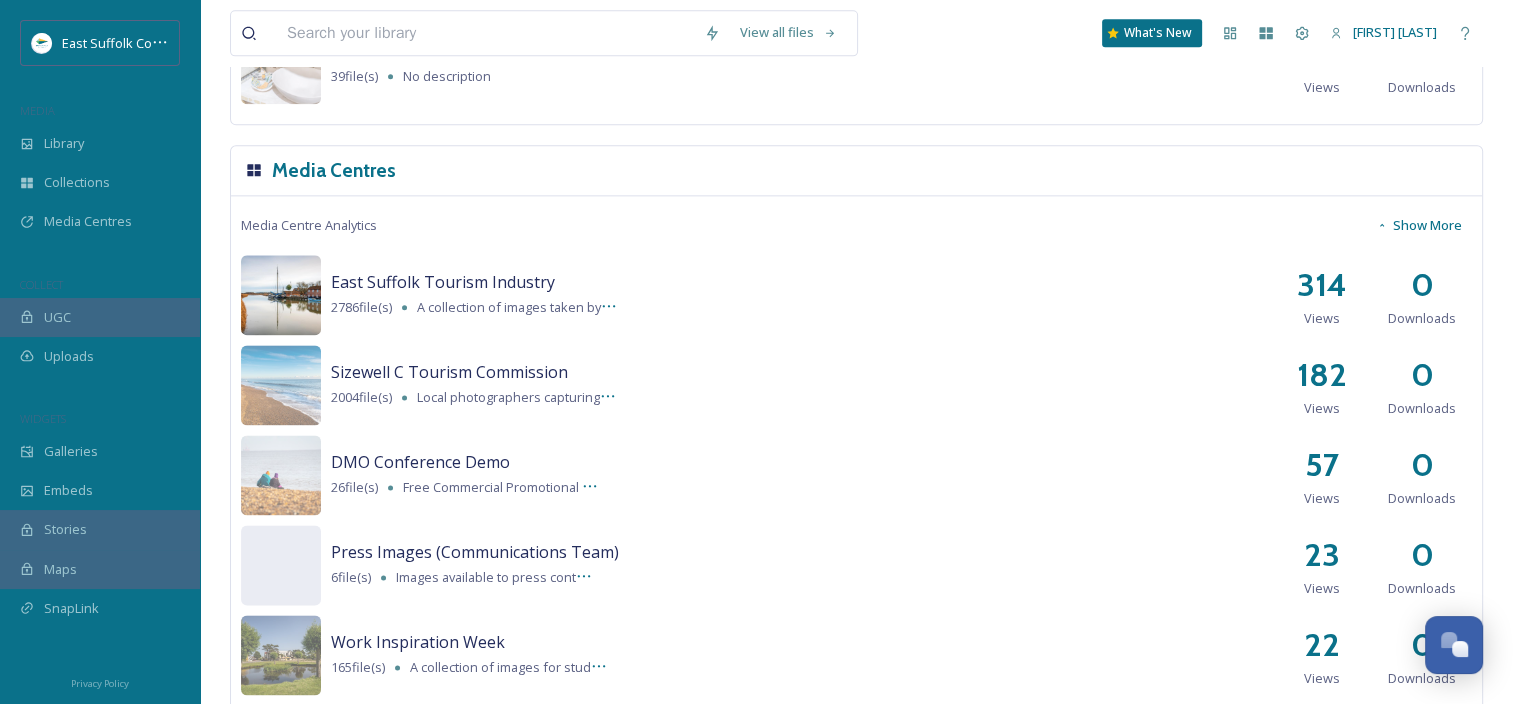 click at bounding box center [281, 295] 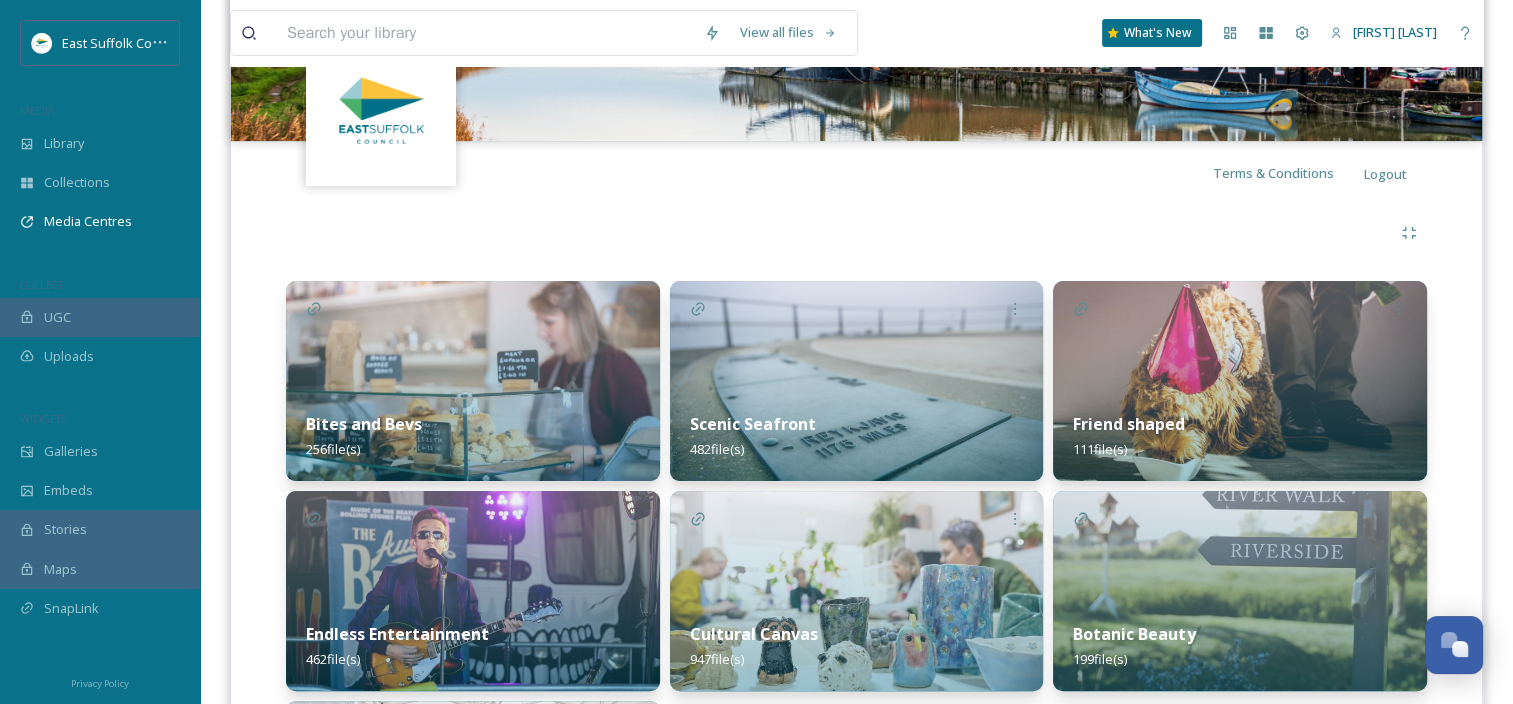 scroll, scrollTop: 0, scrollLeft: 0, axis: both 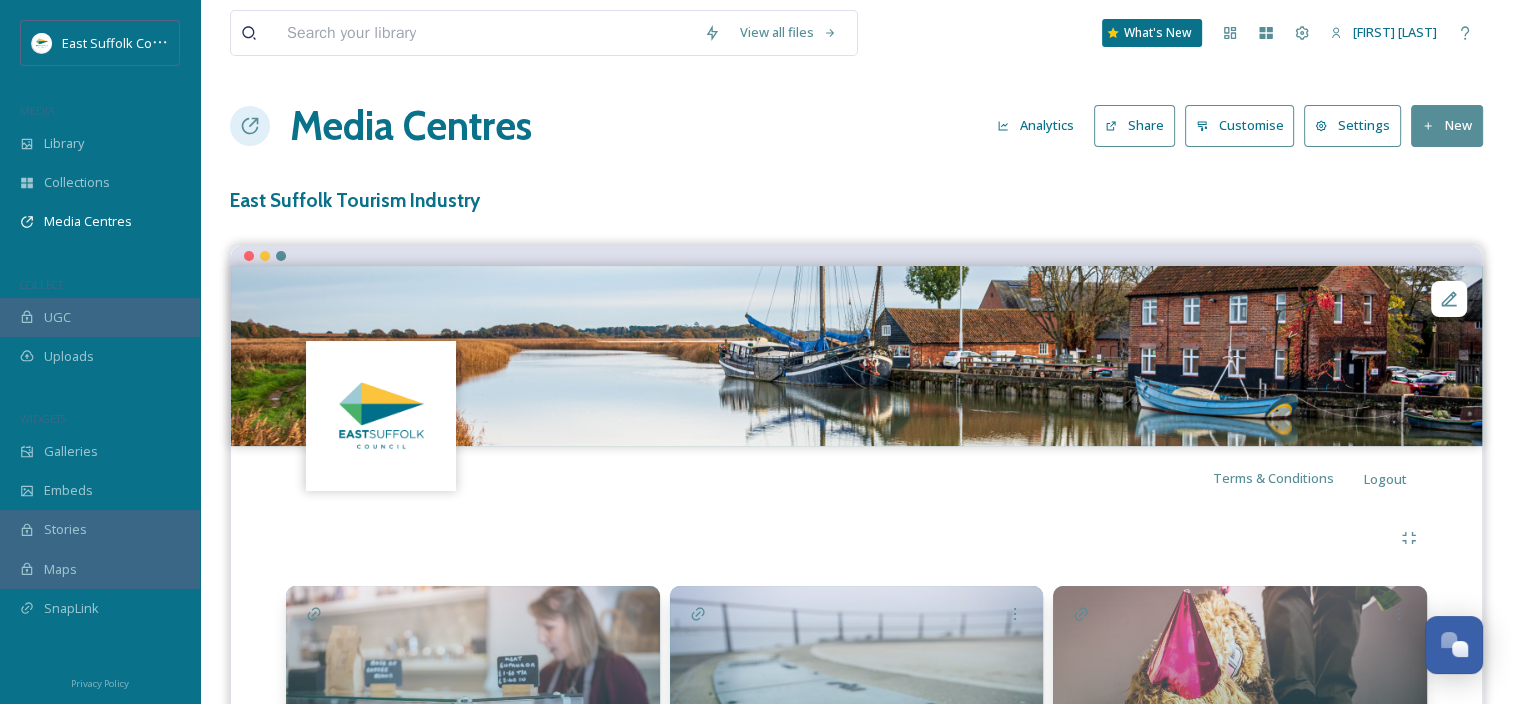 click on "Share" at bounding box center (1134, 125) 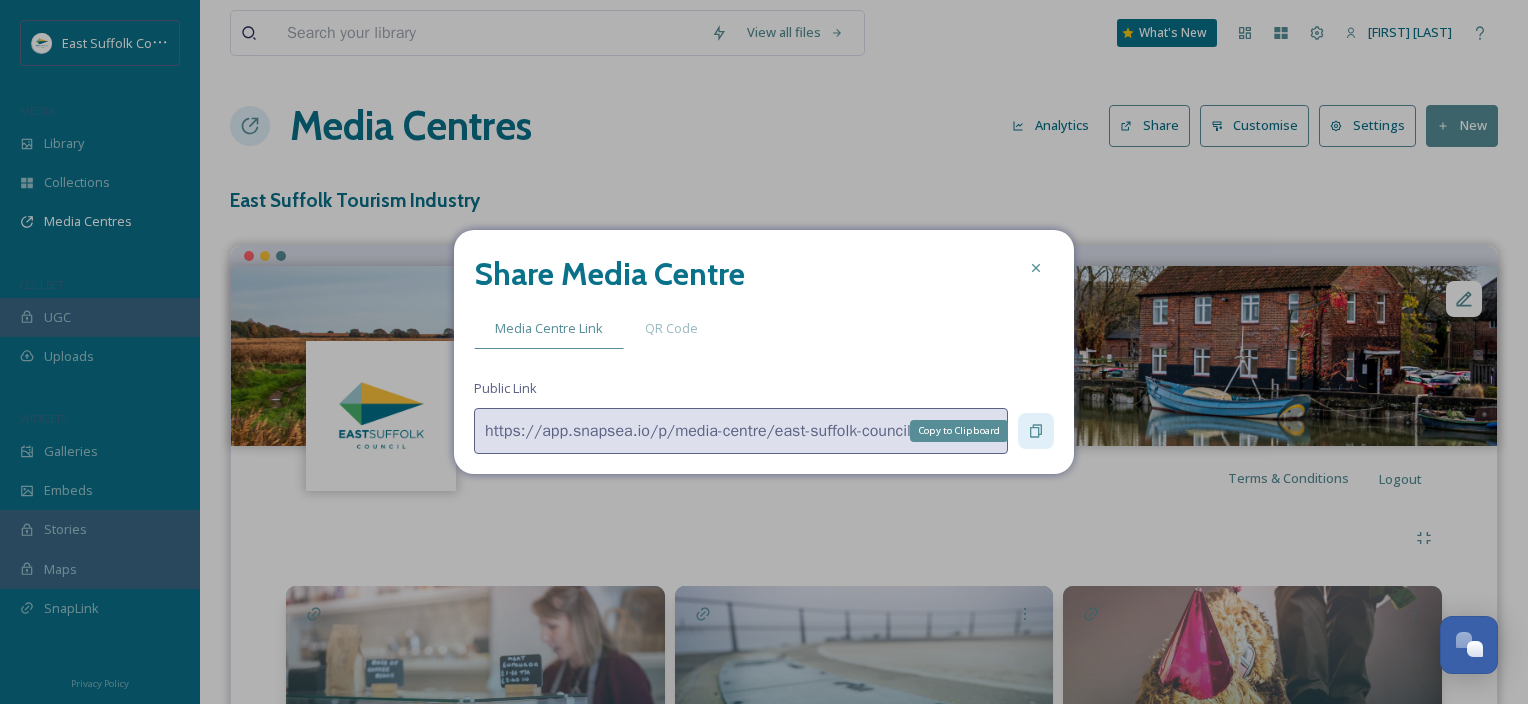 click 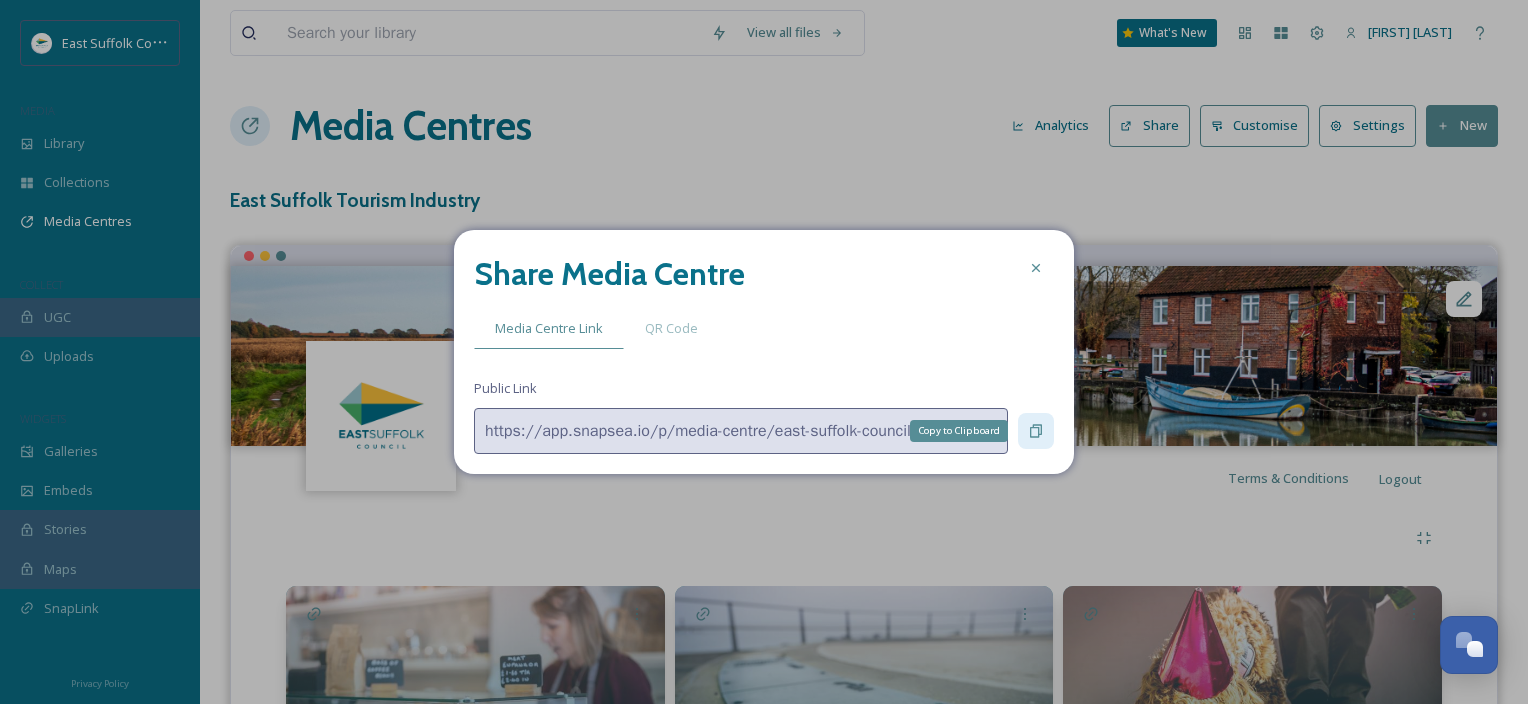 click 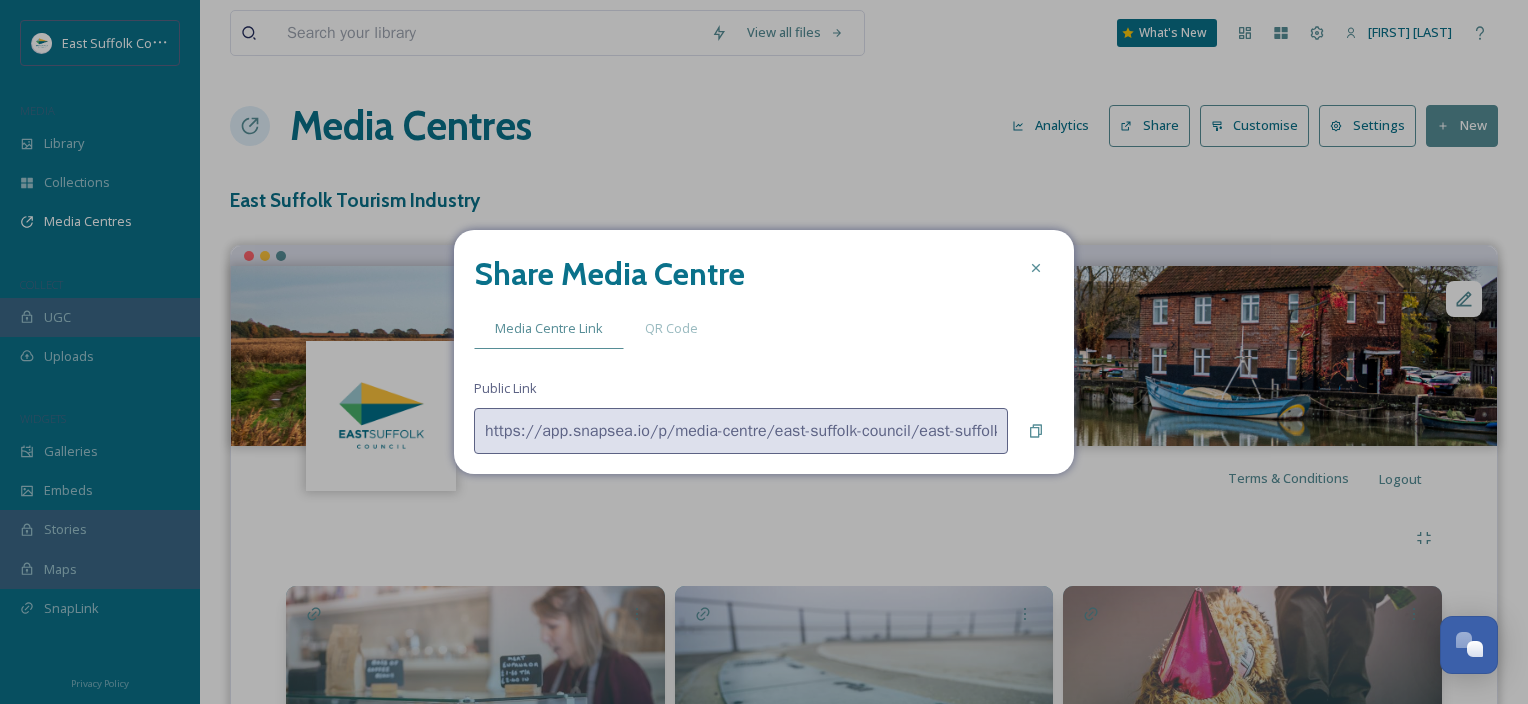 click 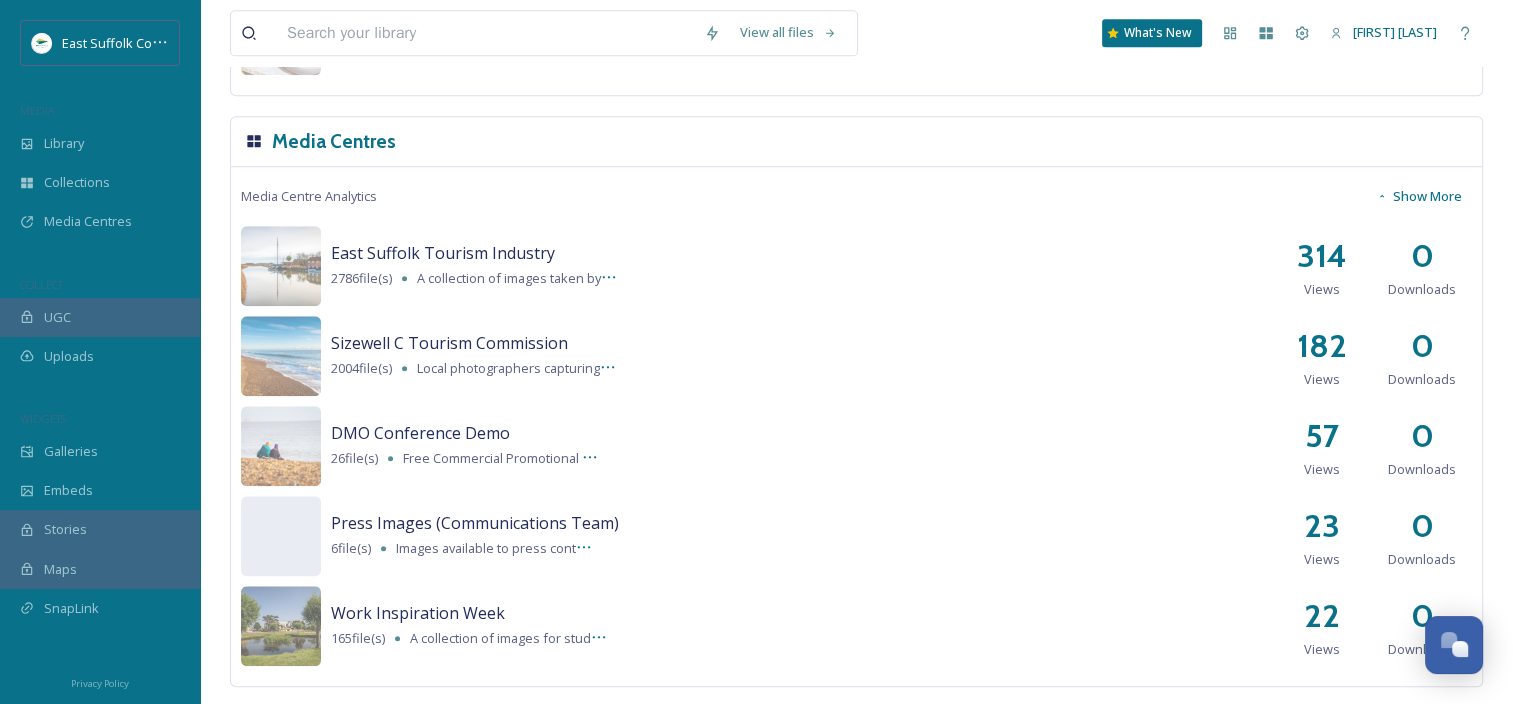 scroll, scrollTop: 2542, scrollLeft: 0, axis: vertical 